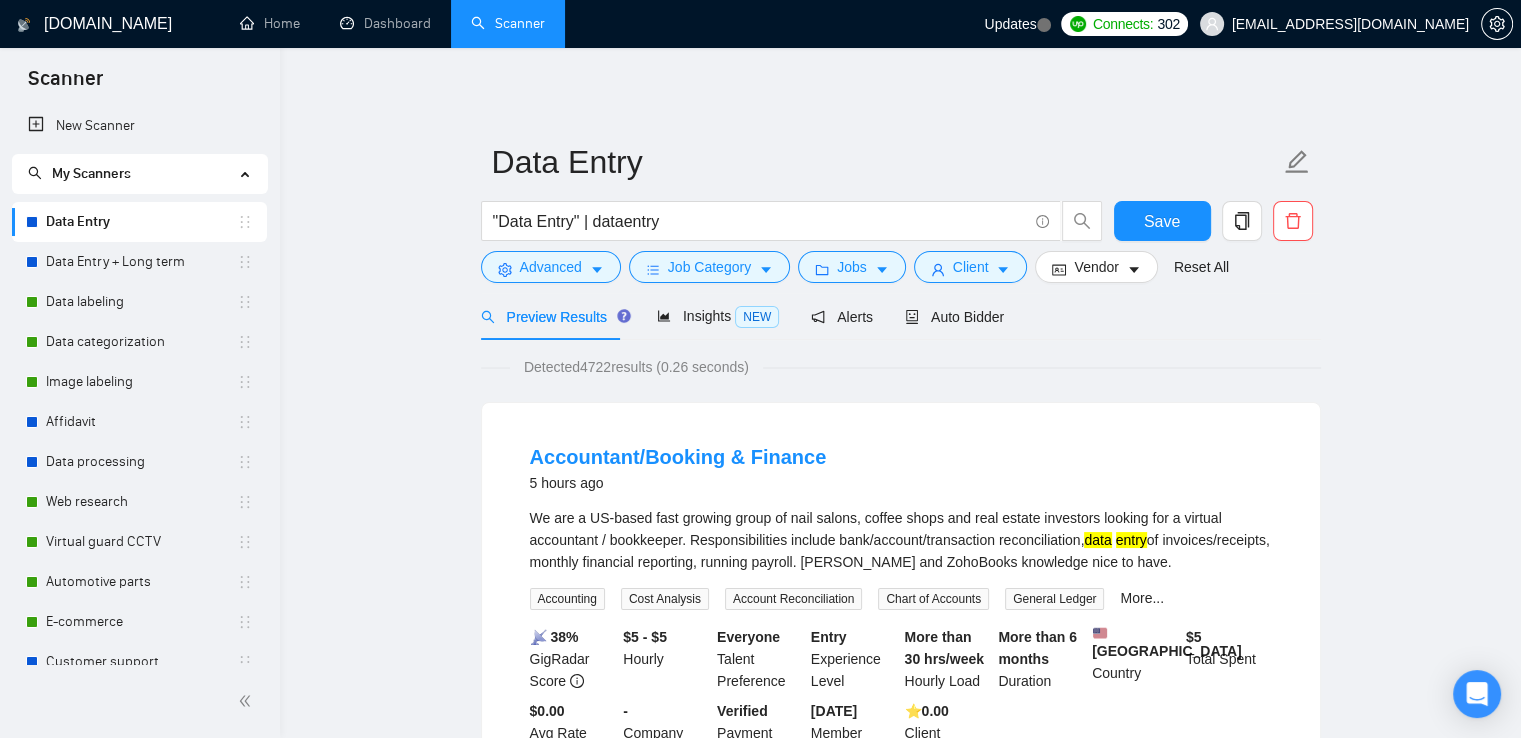 scroll, scrollTop: 0, scrollLeft: 0, axis: both 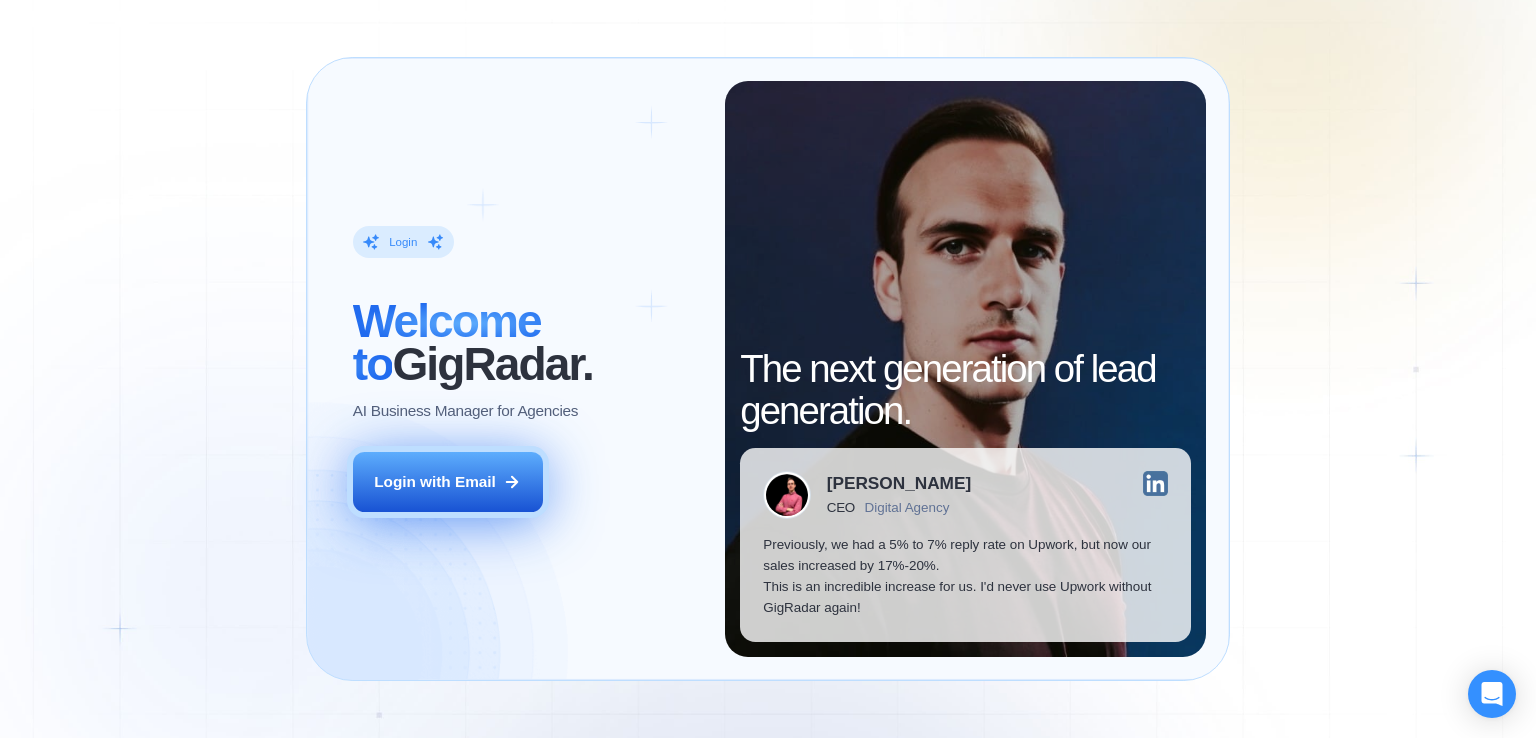click on "Login with Email" at bounding box center (448, 482) 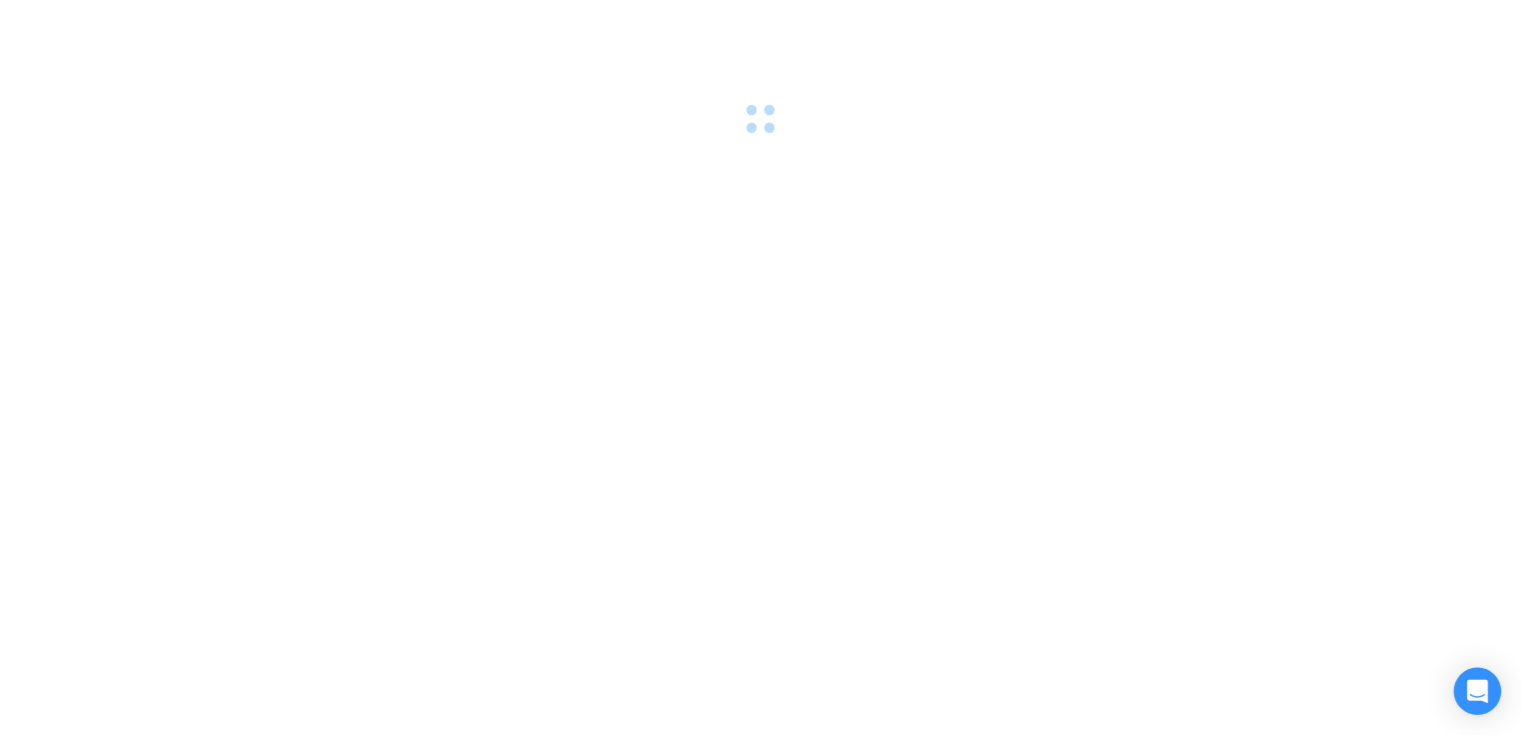 scroll, scrollTop: 0, scrollLeft: 0, axis: both 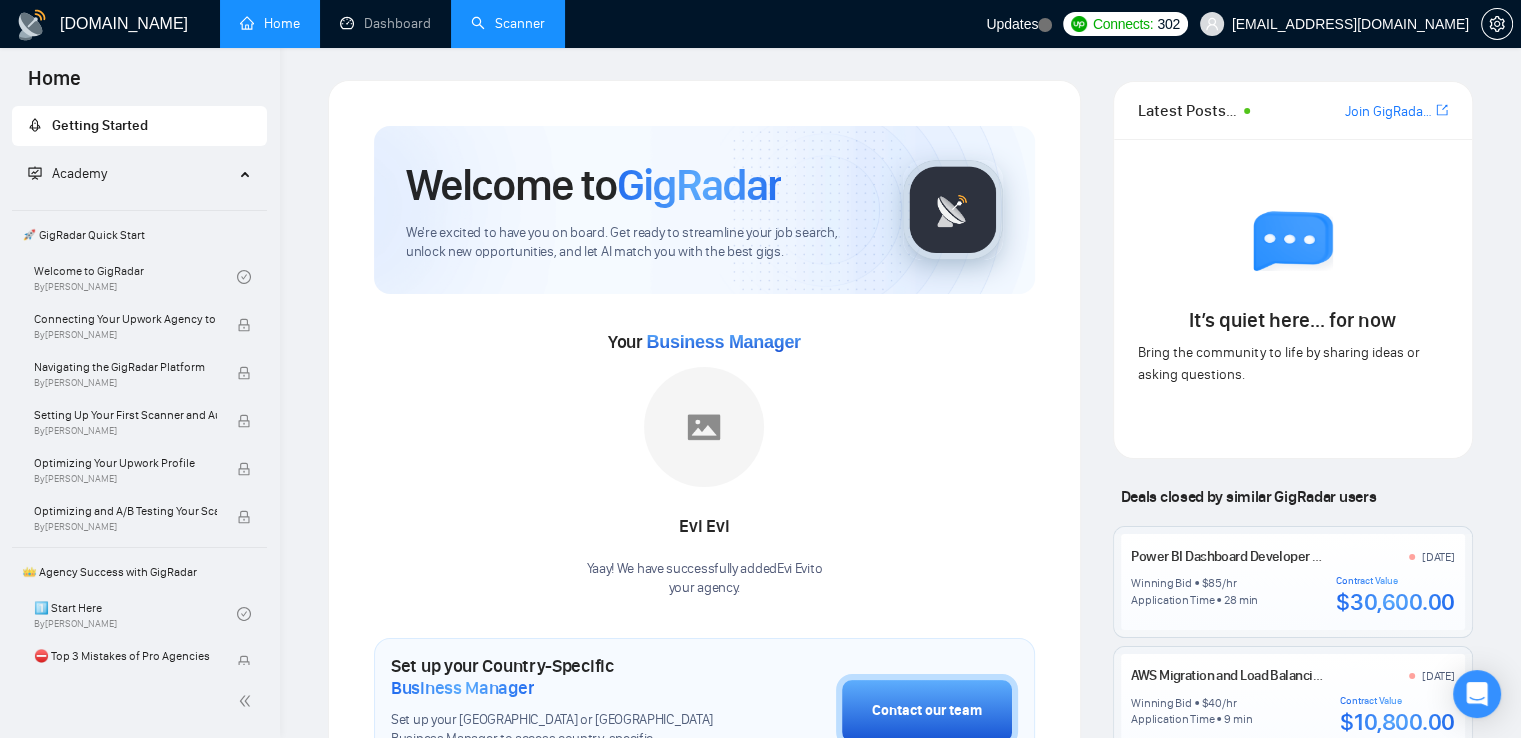 click on "Scanner" at bounding box center (508, 23) 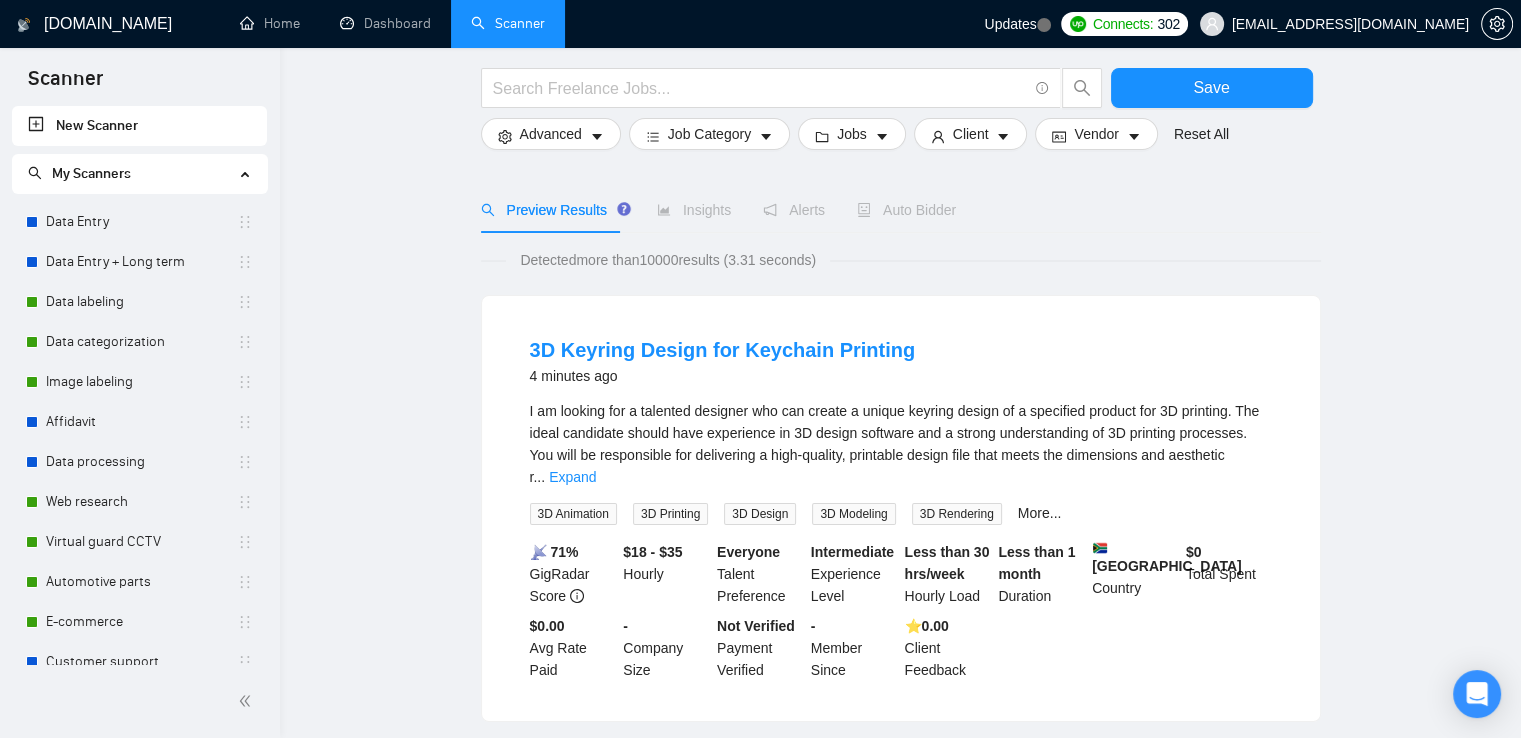 scroll, scrollTop: 200, scrollLeft: 0, axis: vertical 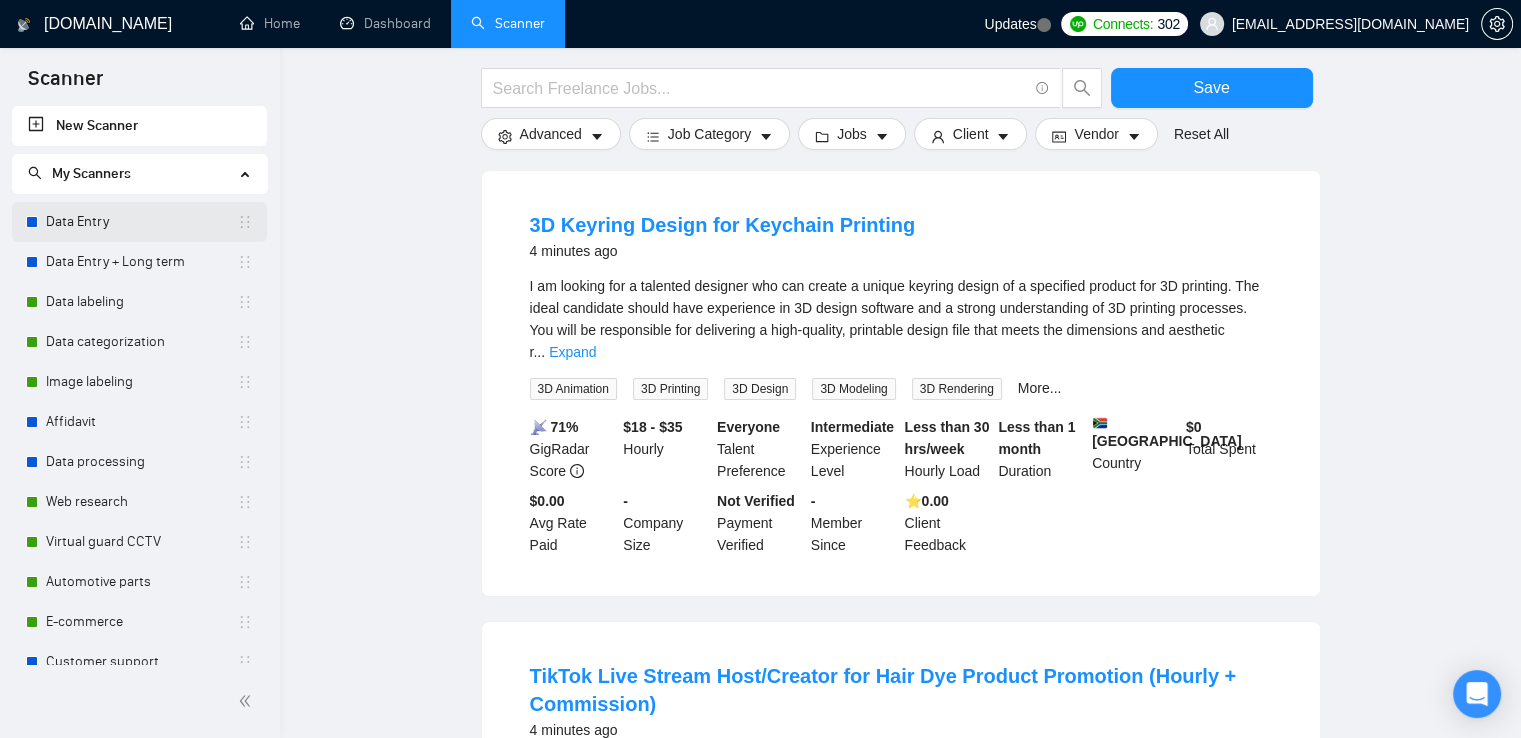 click on "Data Entry" at bounding box center (141, 222) 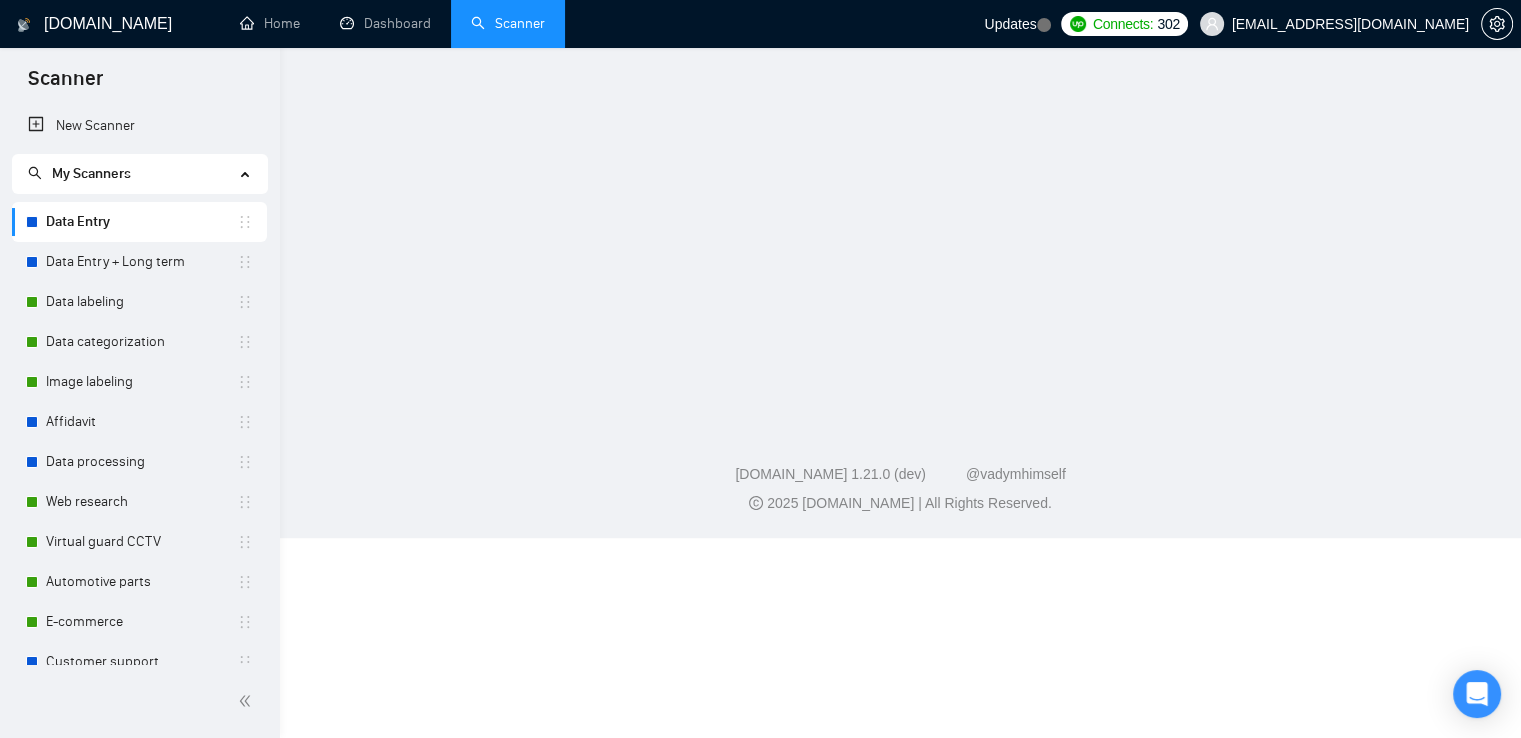 scroll, scrollTop: 0, scrollLeft: 0, axis: both 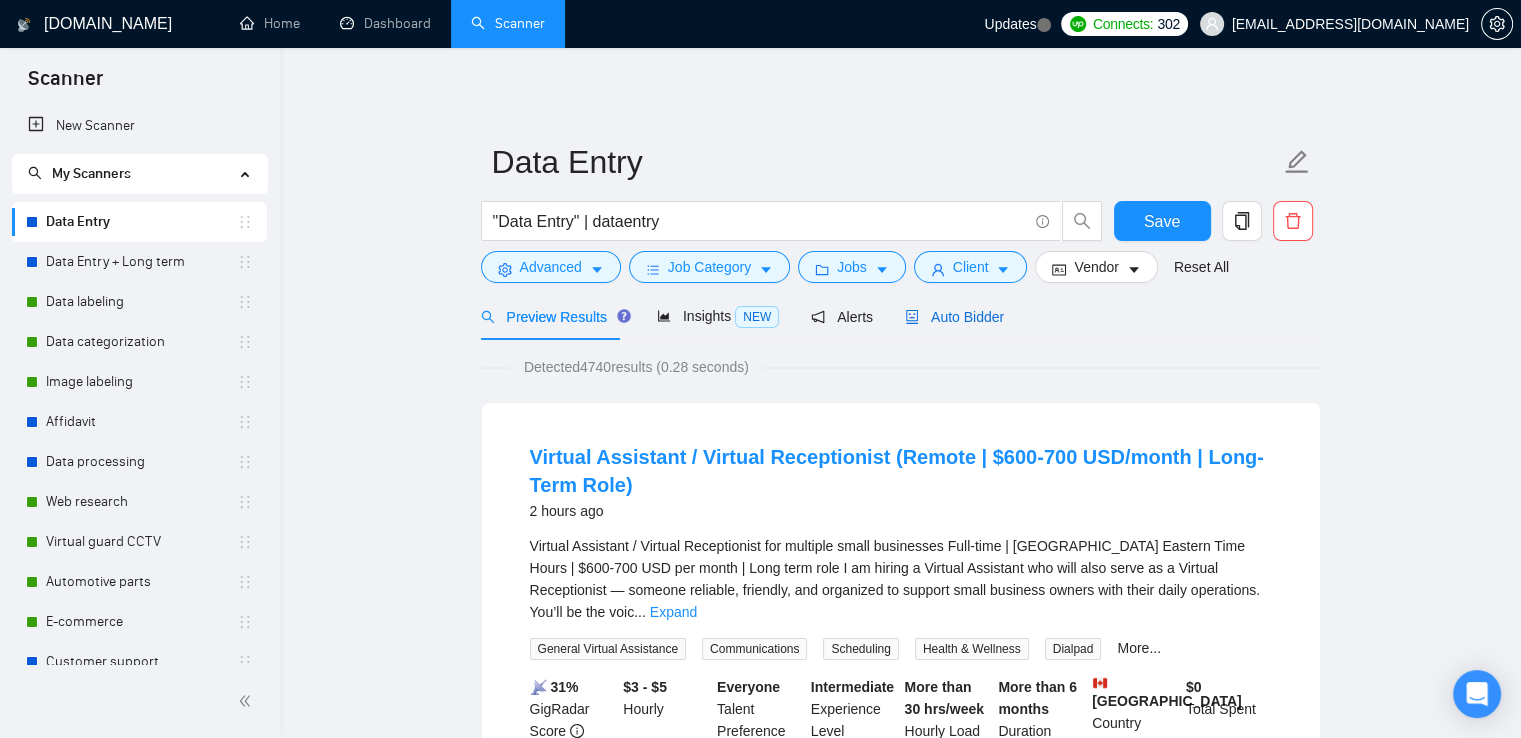 click on "Auto Bidder" at bounding box center (954, 317) 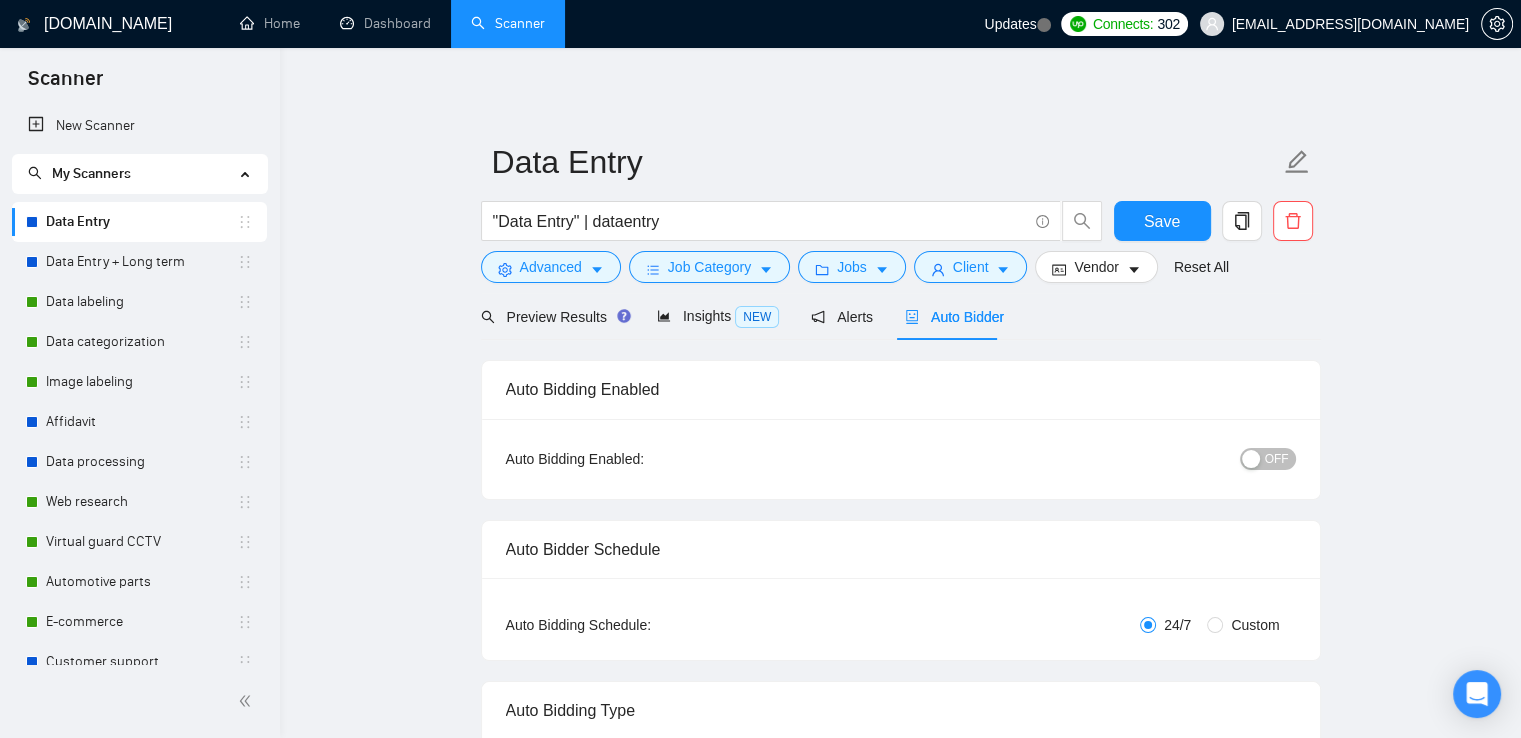 type 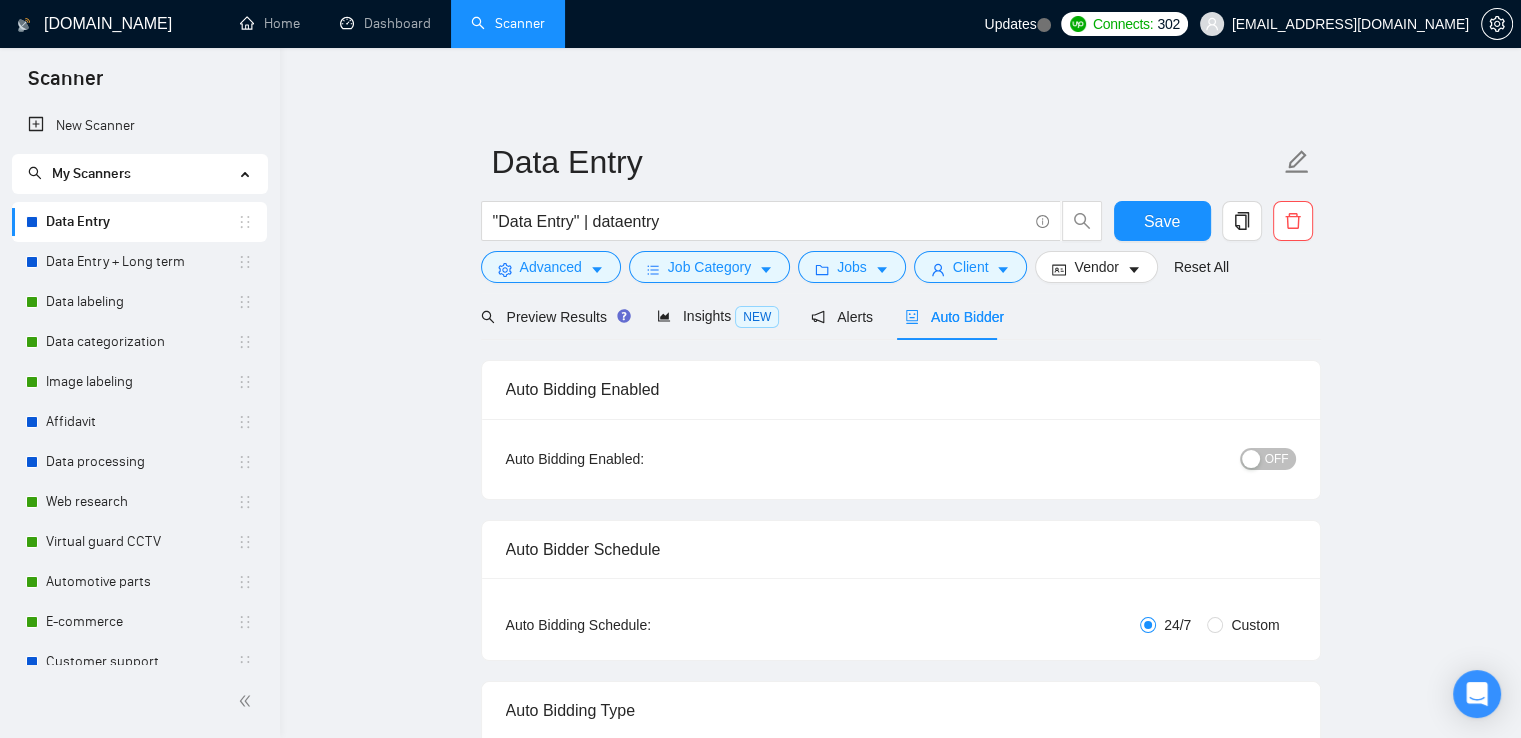 type 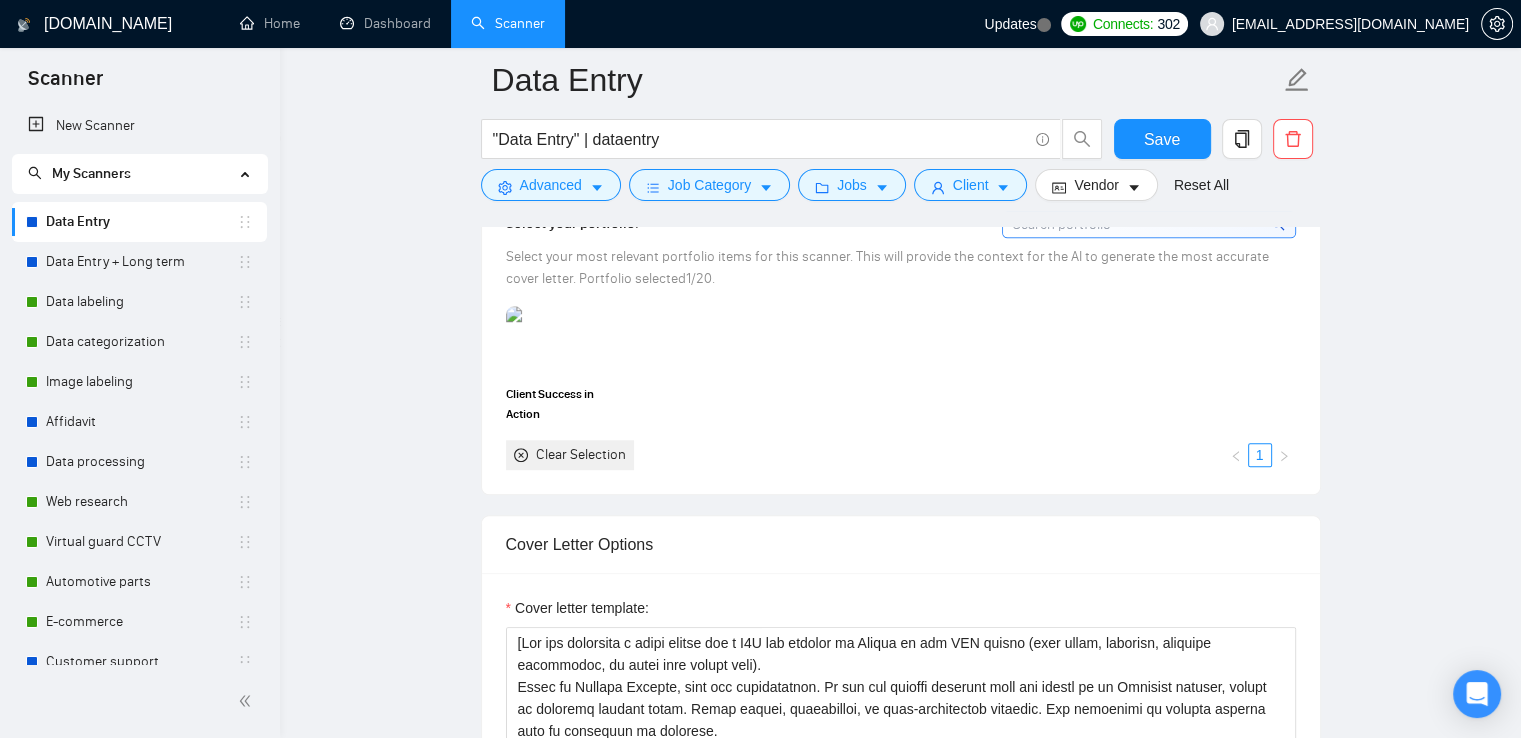 scroll, scrollTop: 1800, scrollLeft: 0, axis: vertical 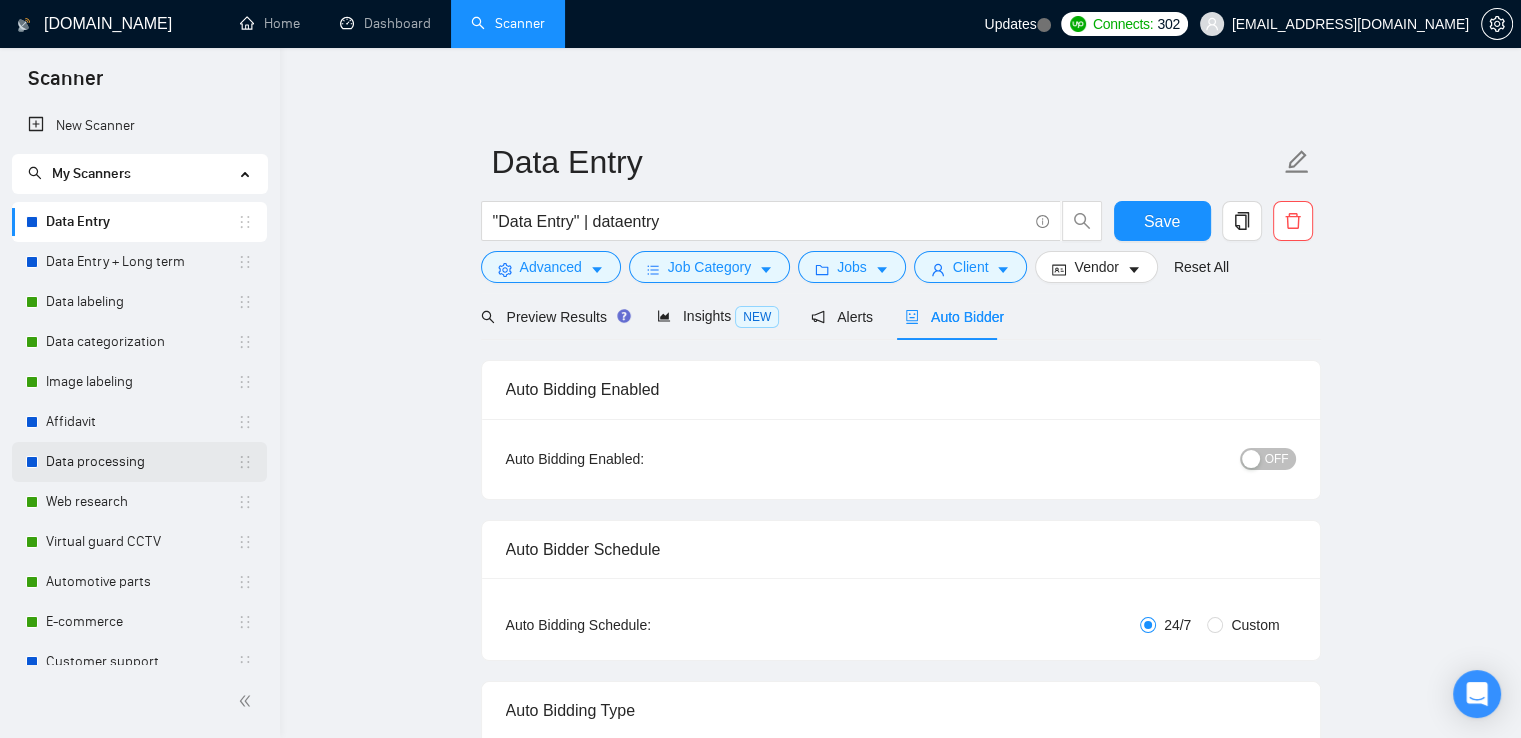 click on "Data processing" at bounding box center [141, 462] 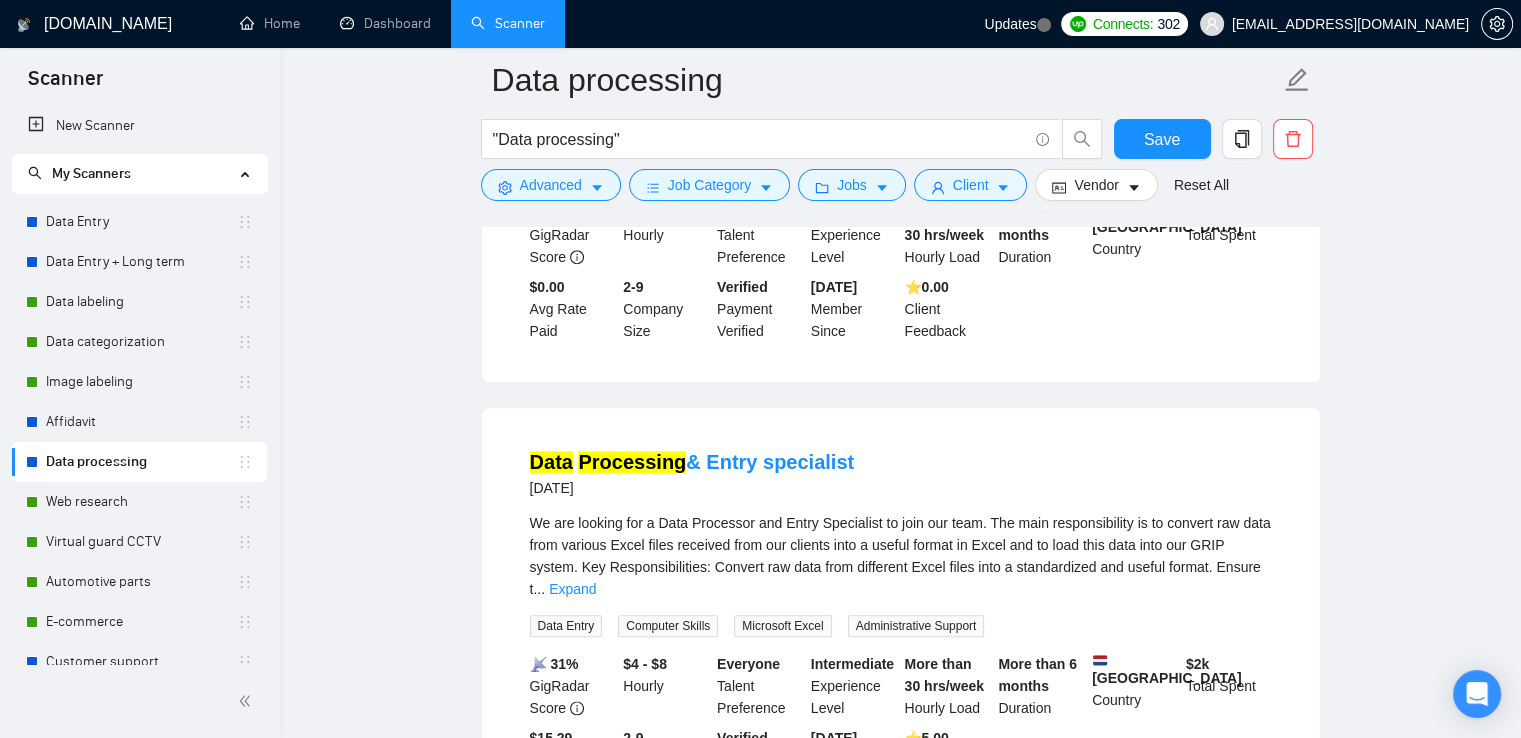 scroll, scrollTop: 2400, scrollLeft: 0, axis: vertical 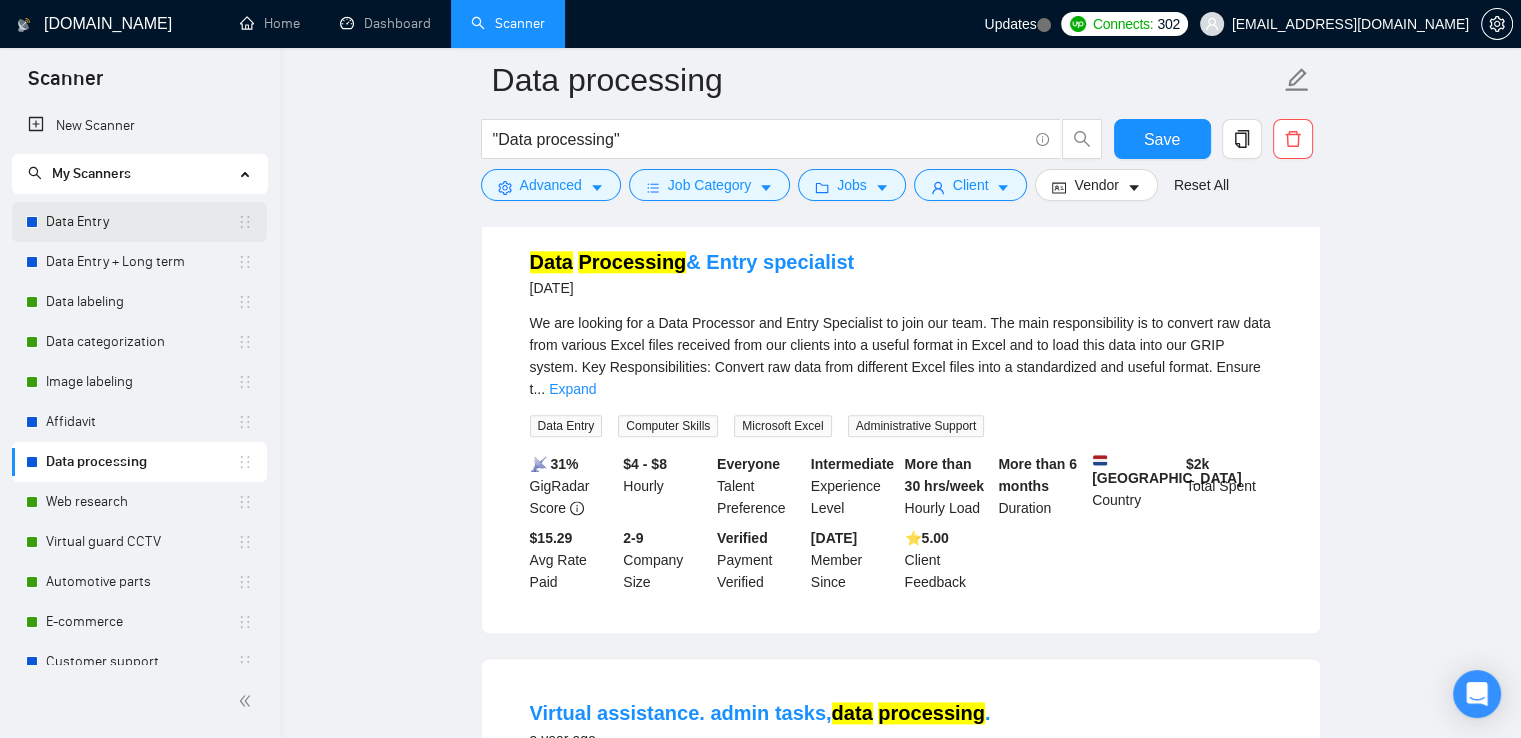 click on "Data Entry" at bounding box center [141, 222] 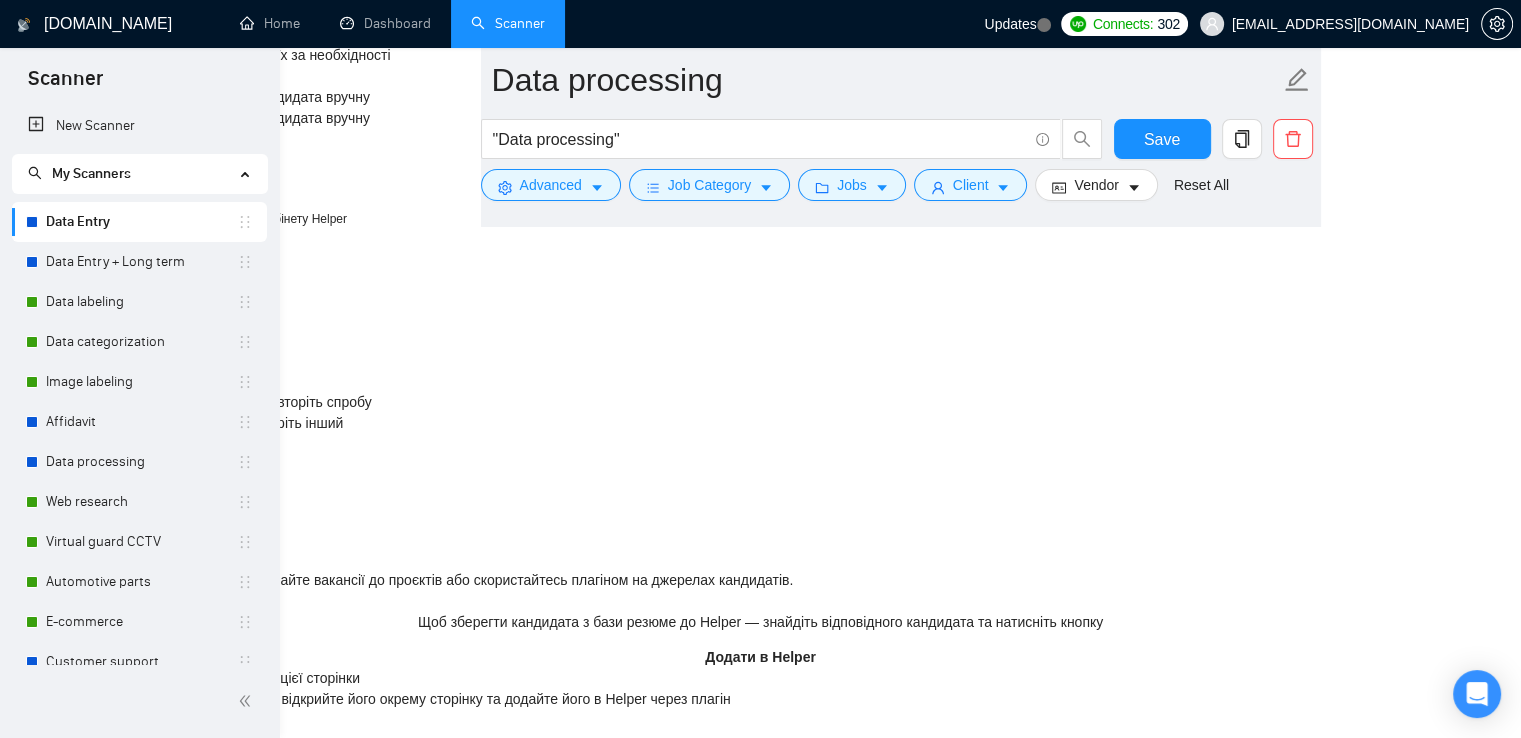 scroll, scrollTop: 0, scrollLeft: 0, axis: both 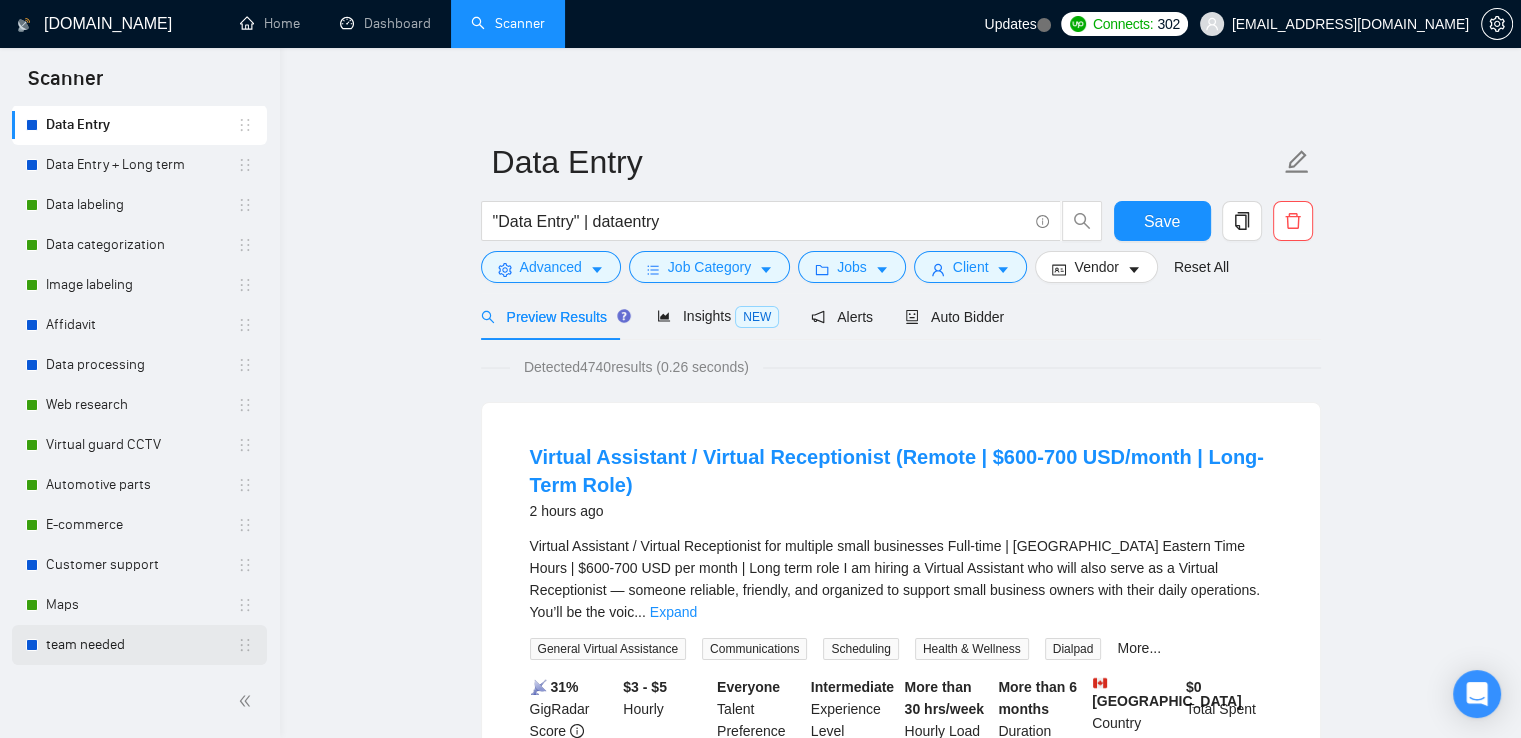 click on "team needed" at bounding box center [141, 645] 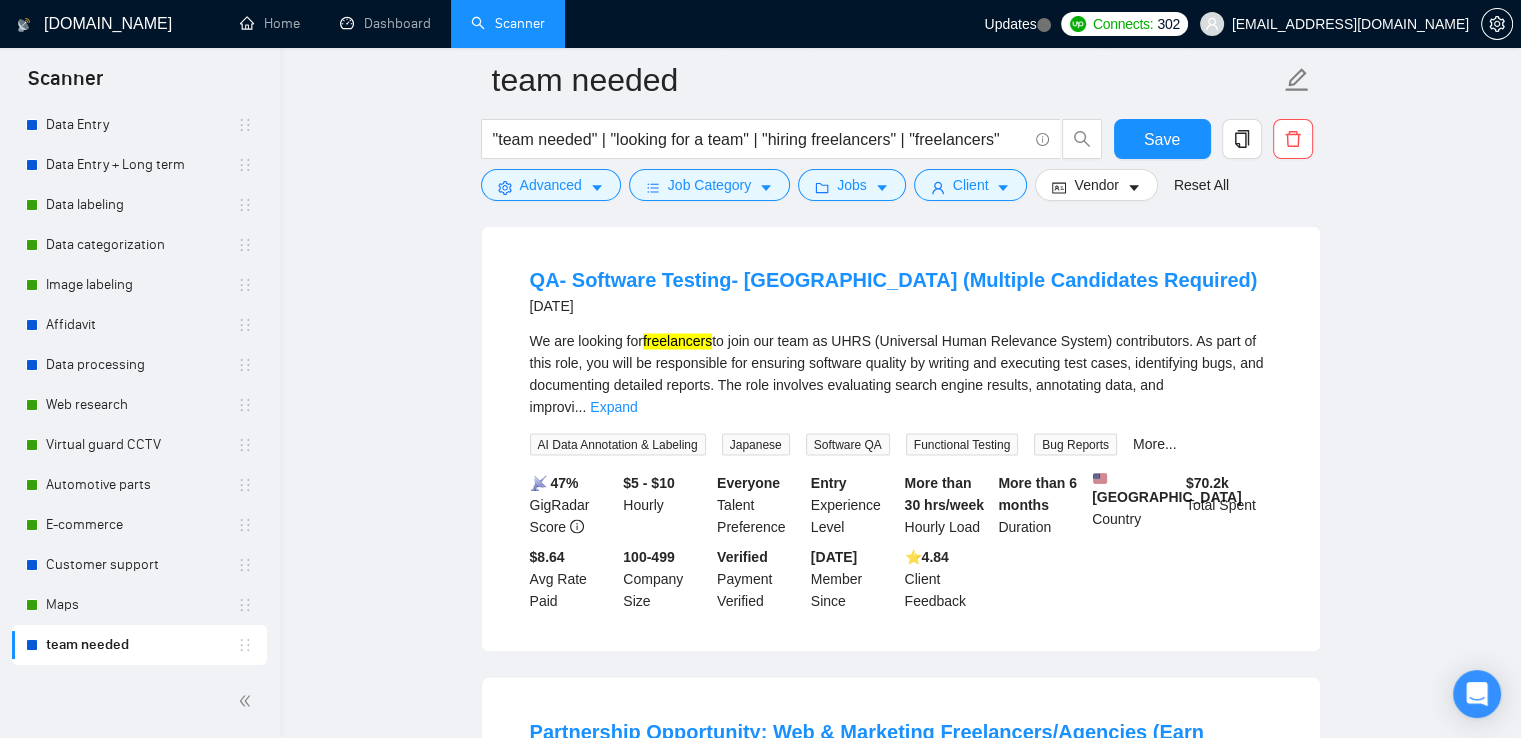 scroll, scrollTop: 3400, scrollLeft: 0, axis: vertical 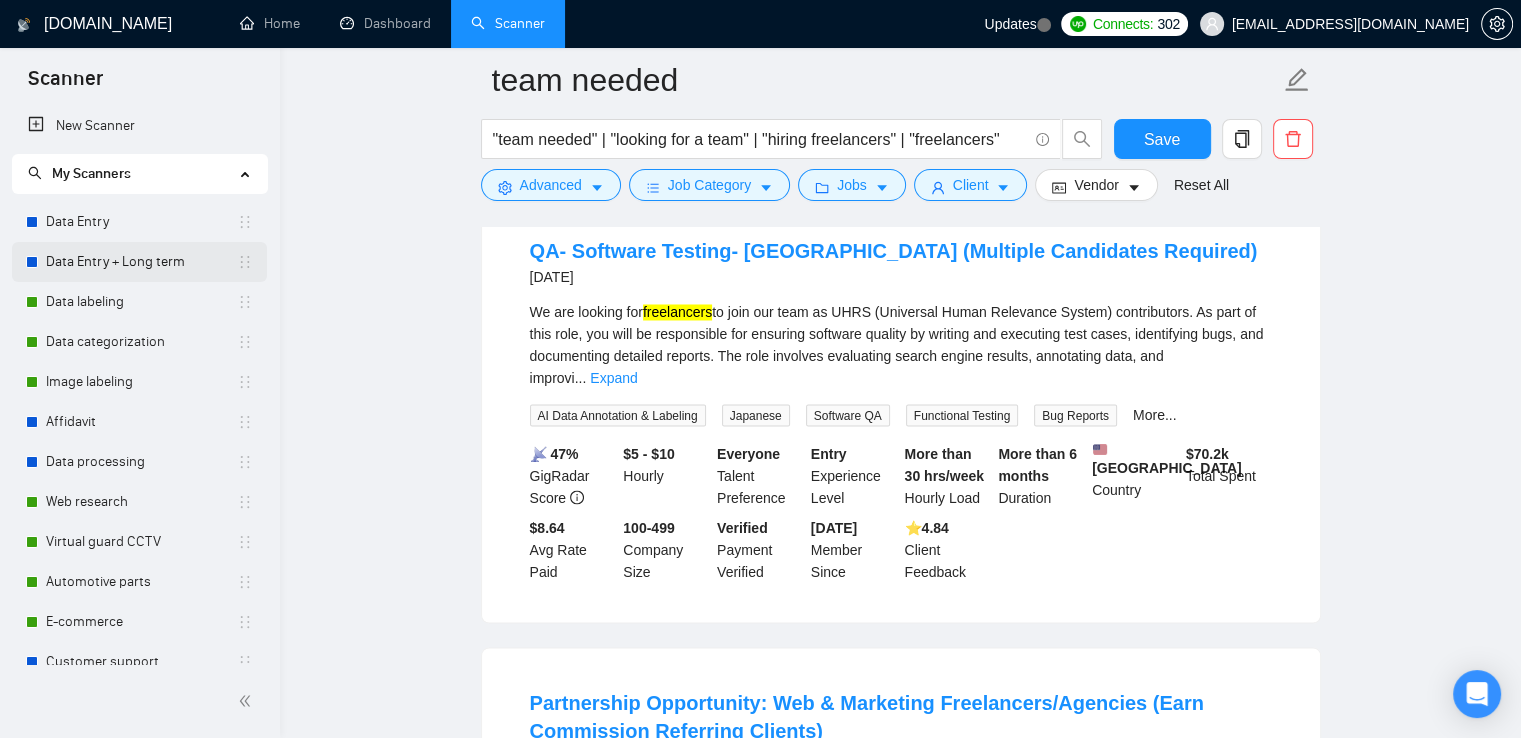 click on "Data Entry + Long term" at bounding box center (141, 262) 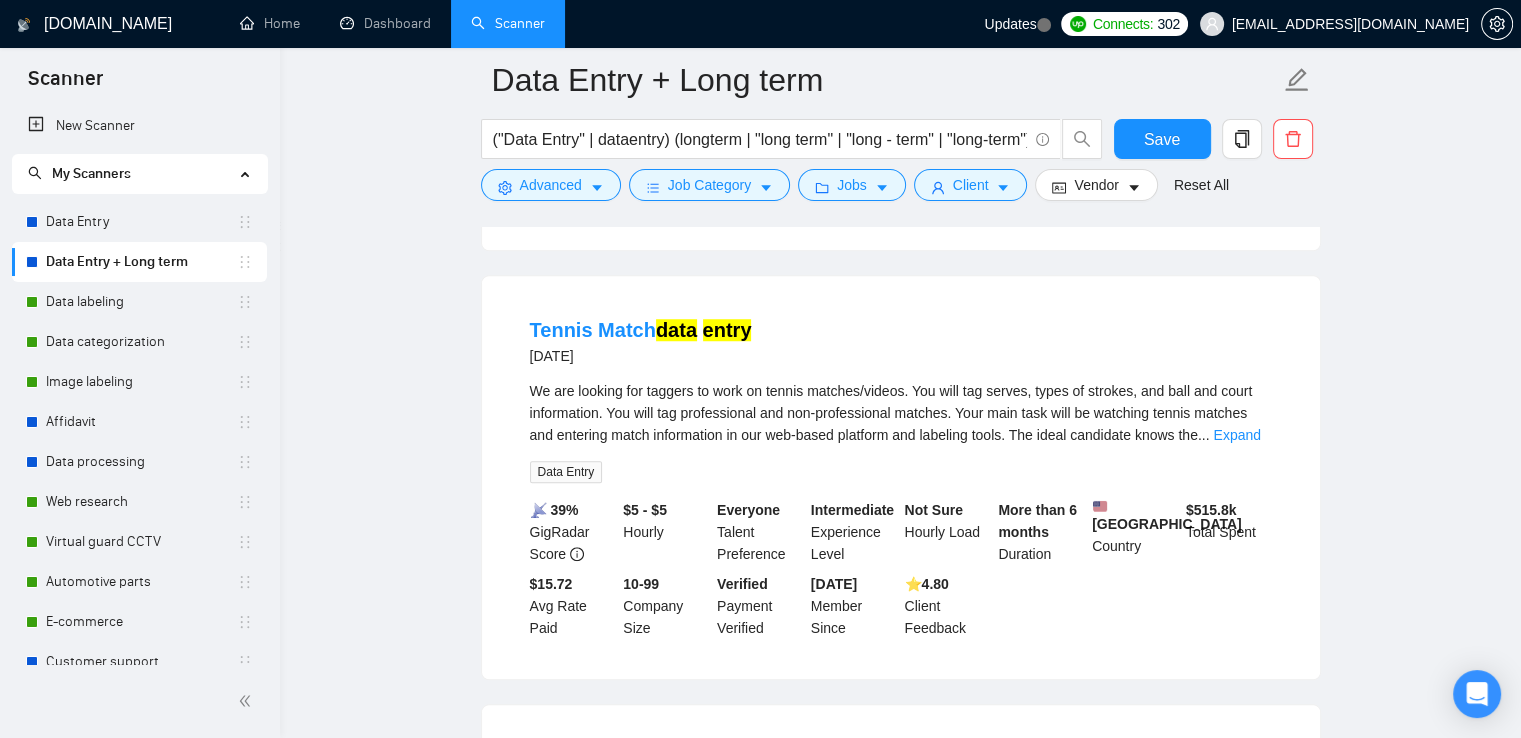 scroll, scrollTop: 1500, scrollLeft: 0, axis: vertical 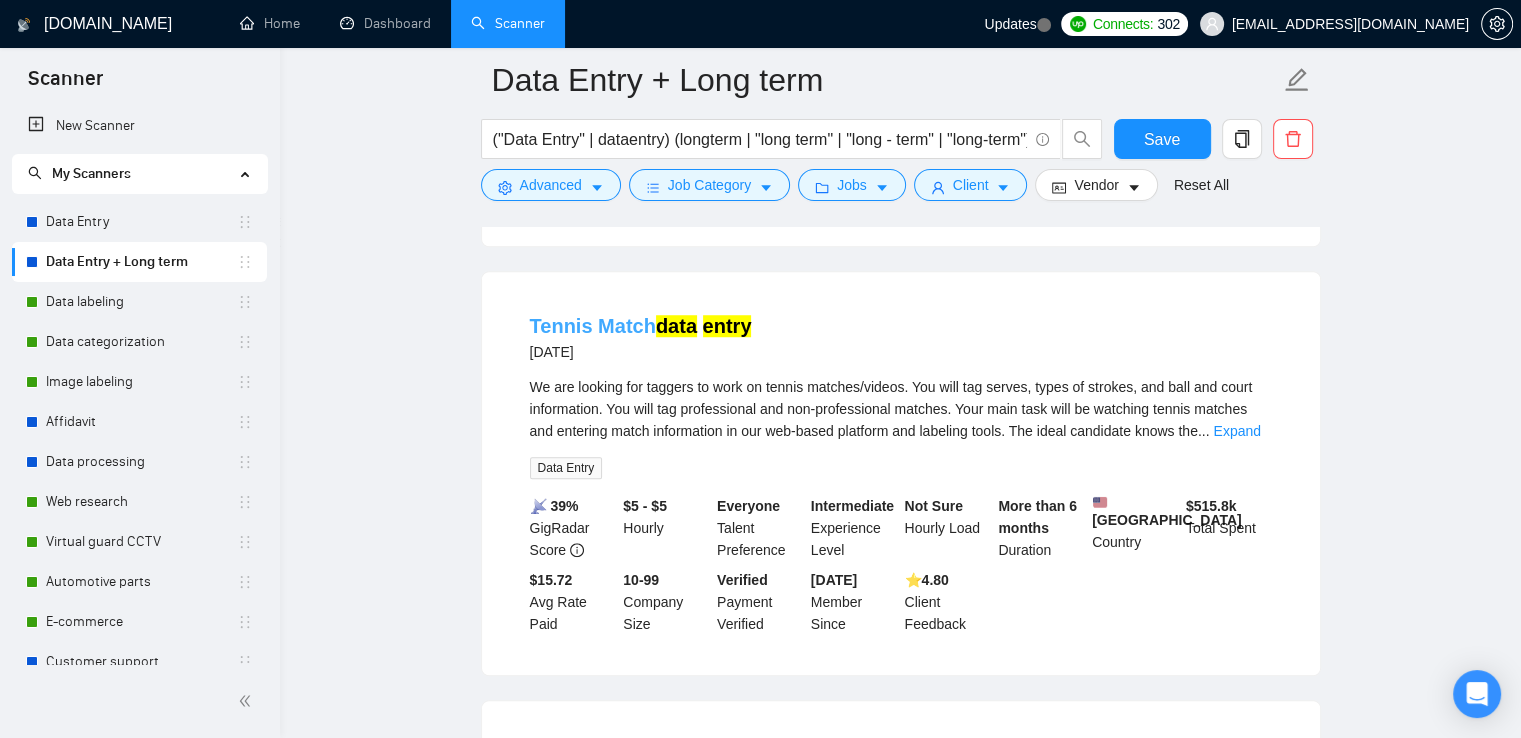 click on "Tennis Match  data   entry" at bounding box center [641, 326] 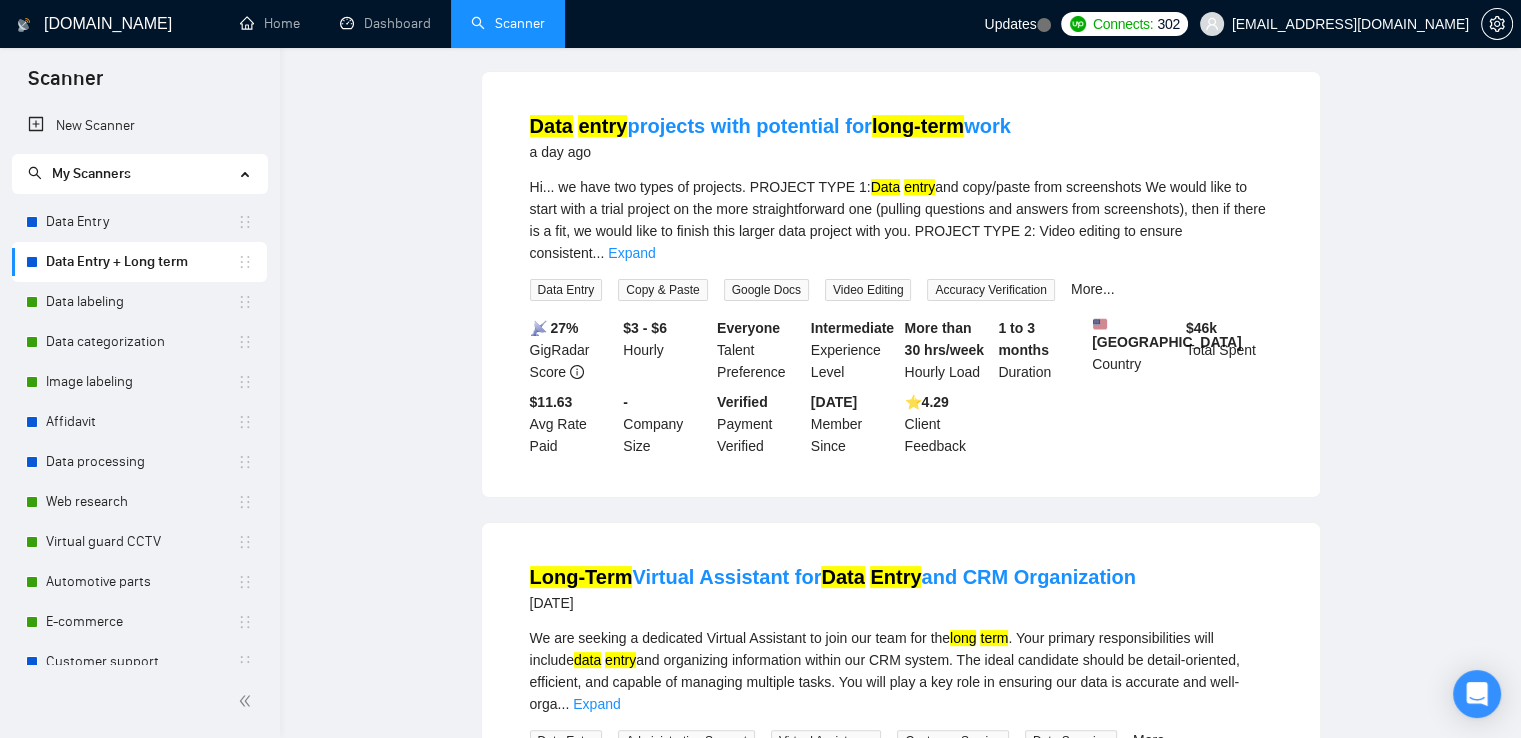 scroll, scrollTop: 0, scrollLeft: 0, axis: both 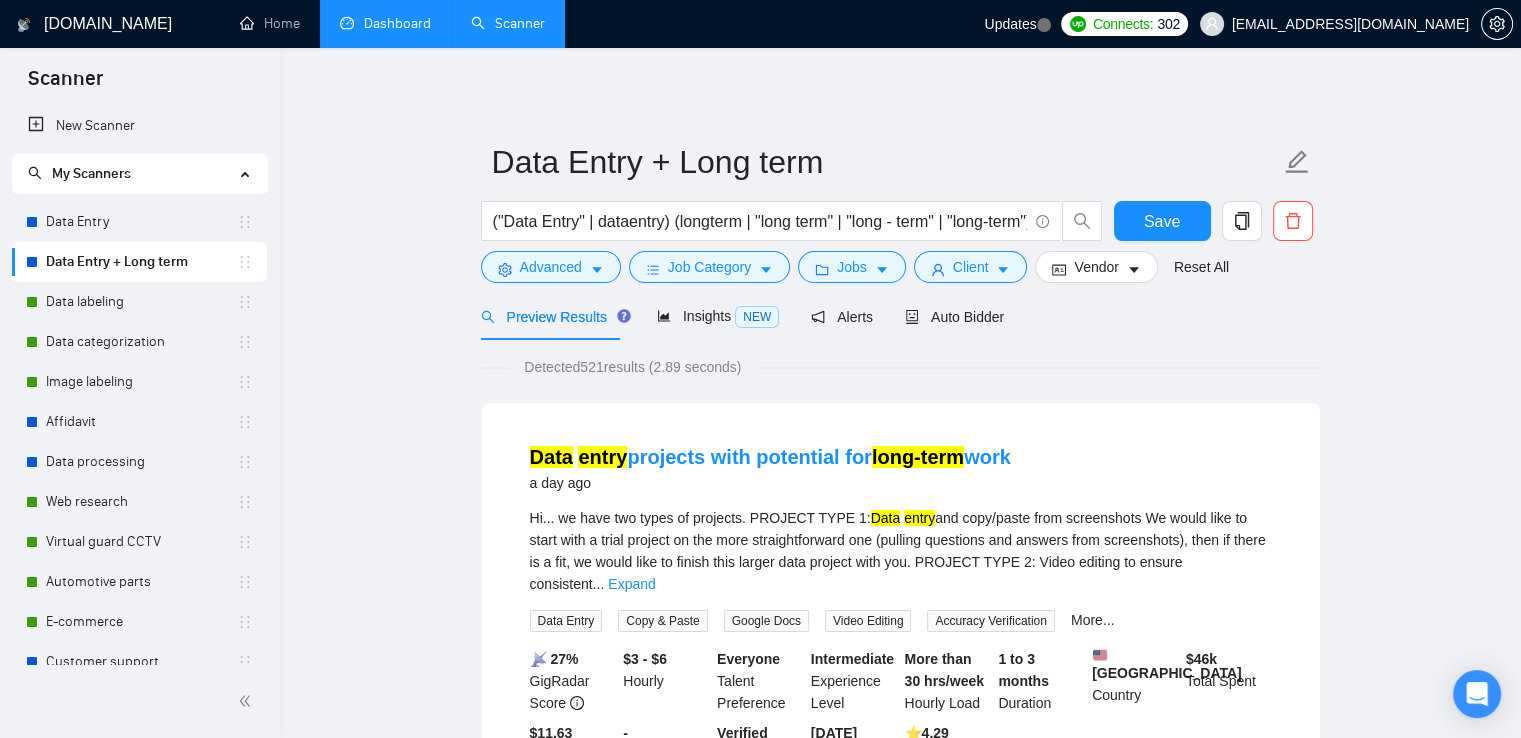 click on "Dashboard" at bounding box center [385, 23] 